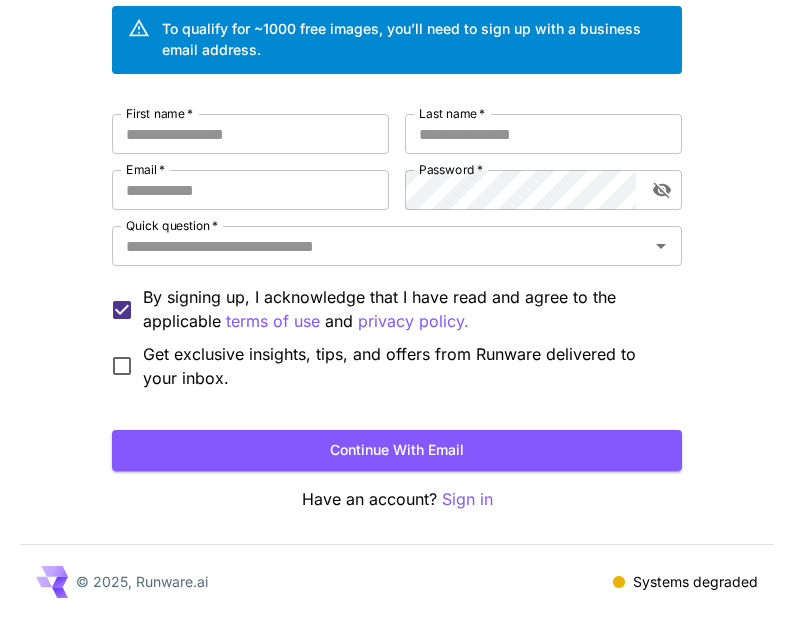 scroll, scrollTop: 160, scrollLeft: 0, axis: vertical 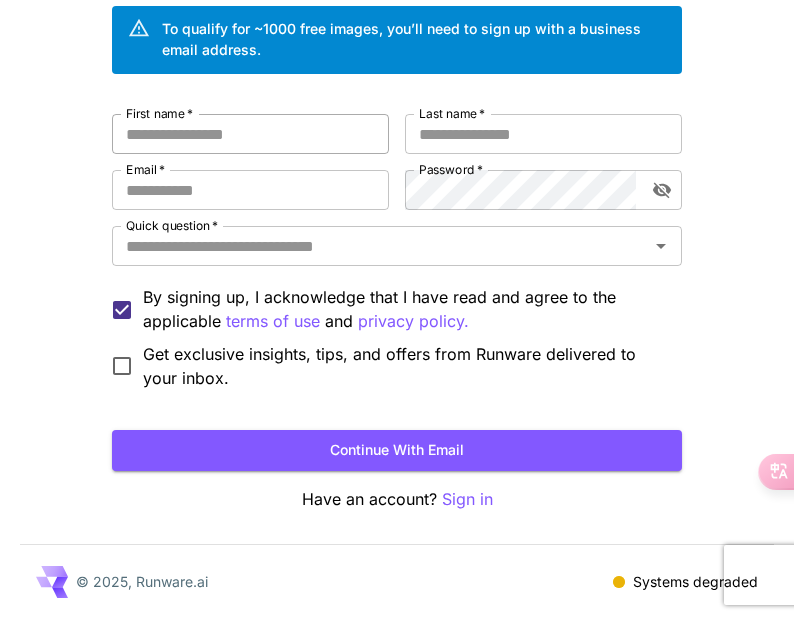 click on "First name   *" at bounding box center [250, 134] 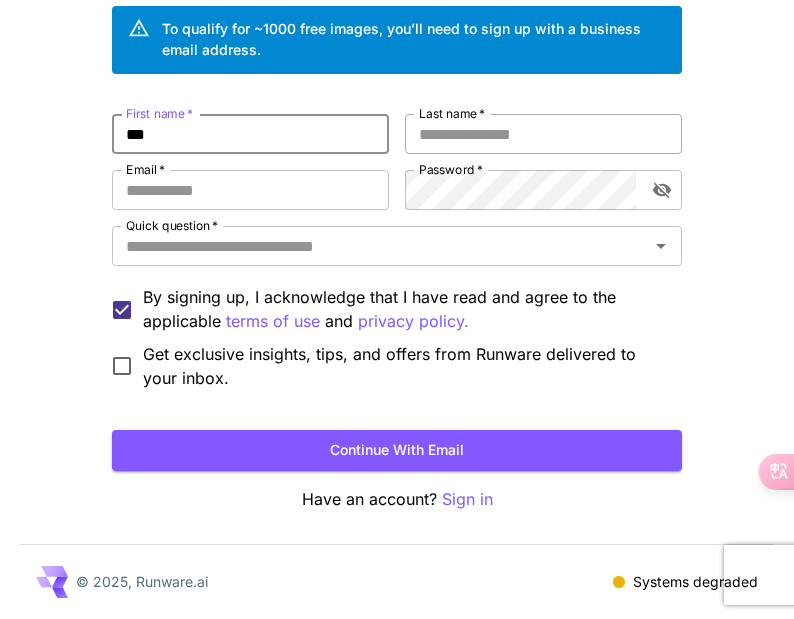 type on "***" 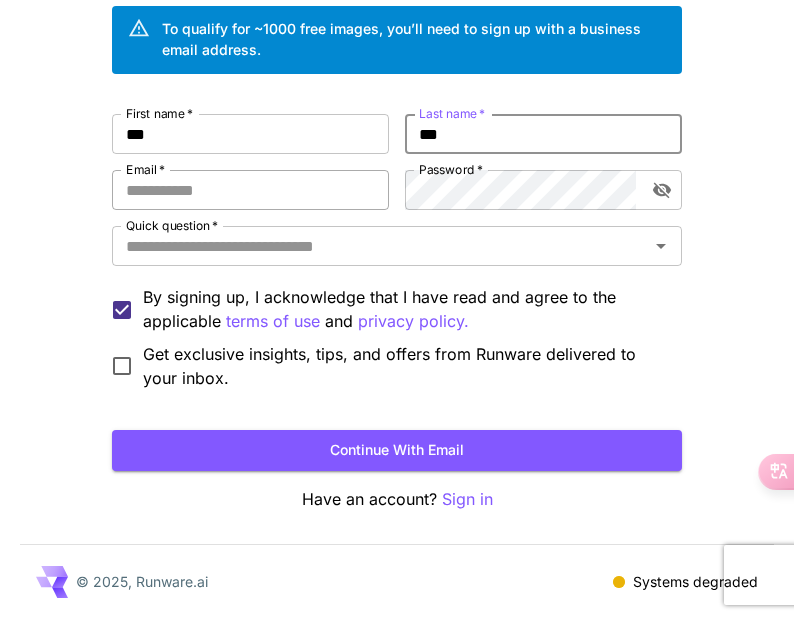 type on "***" 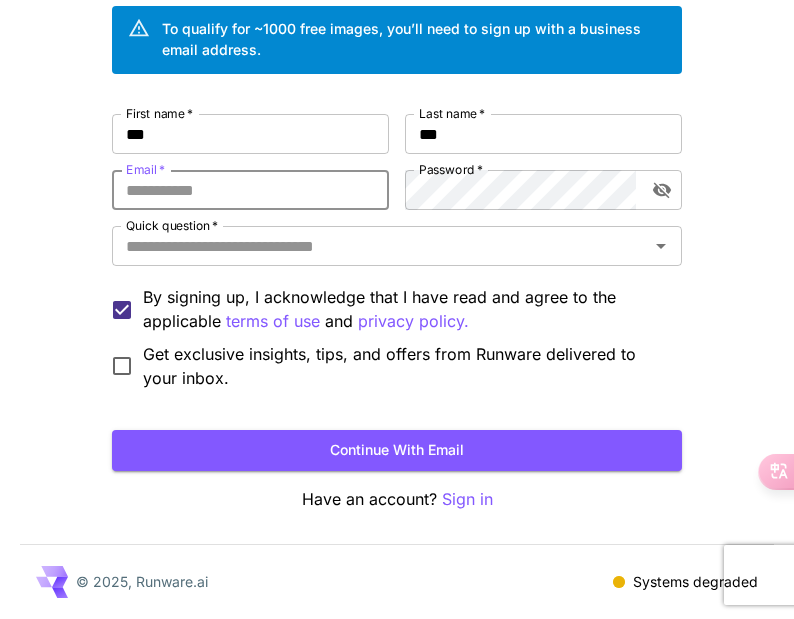 type on "**********" 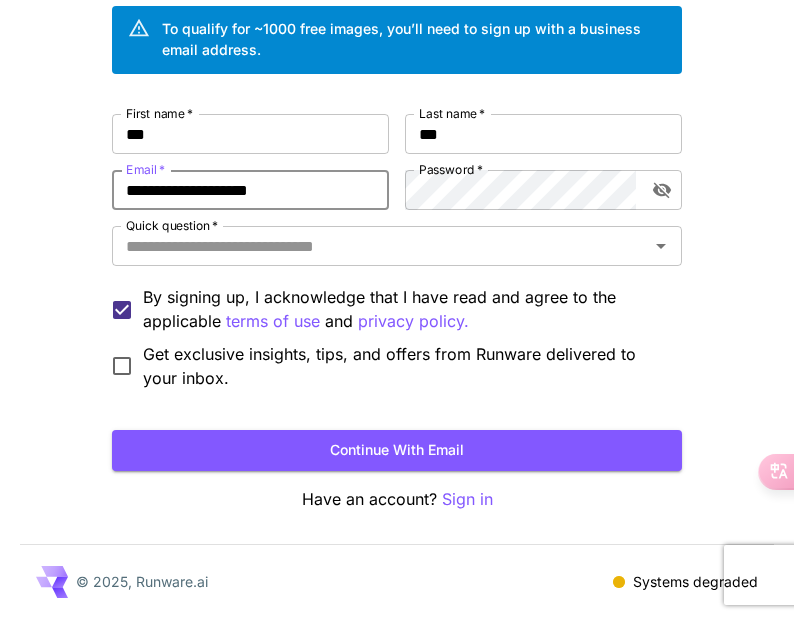 drag, startPoint x: 355, startPoint y: 191, endPoint x: 16, endPoint y: 191, distance: 339 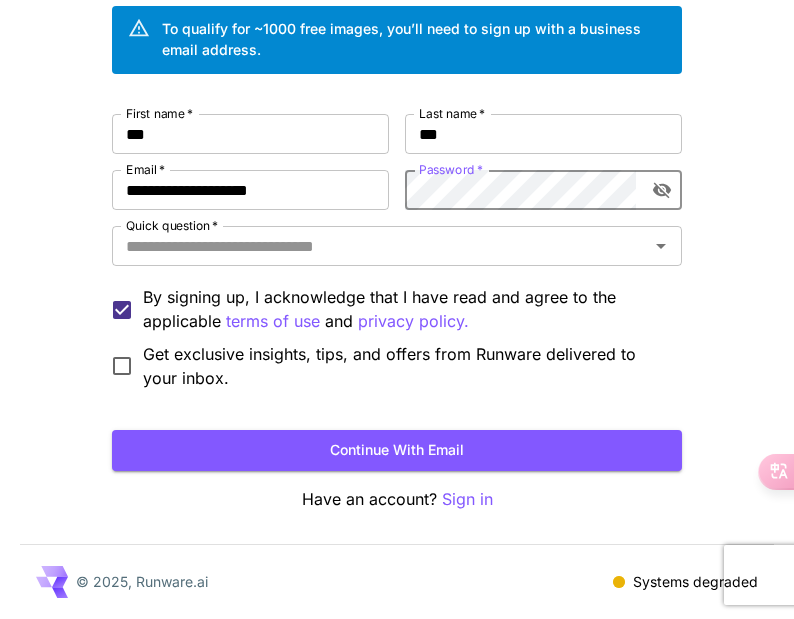 click on "**********" at bounding box center (397, 252) 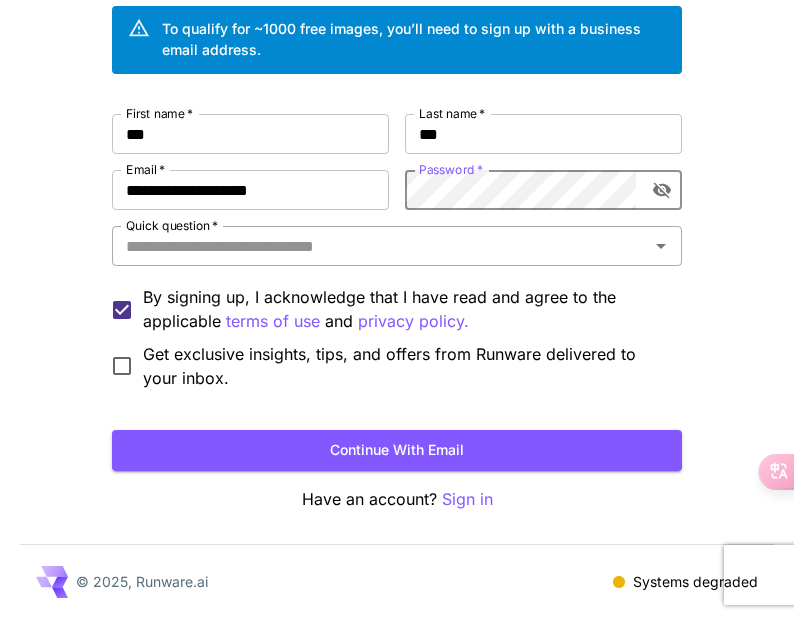 click on "Quick question   *" at bounding box center (380, 246) 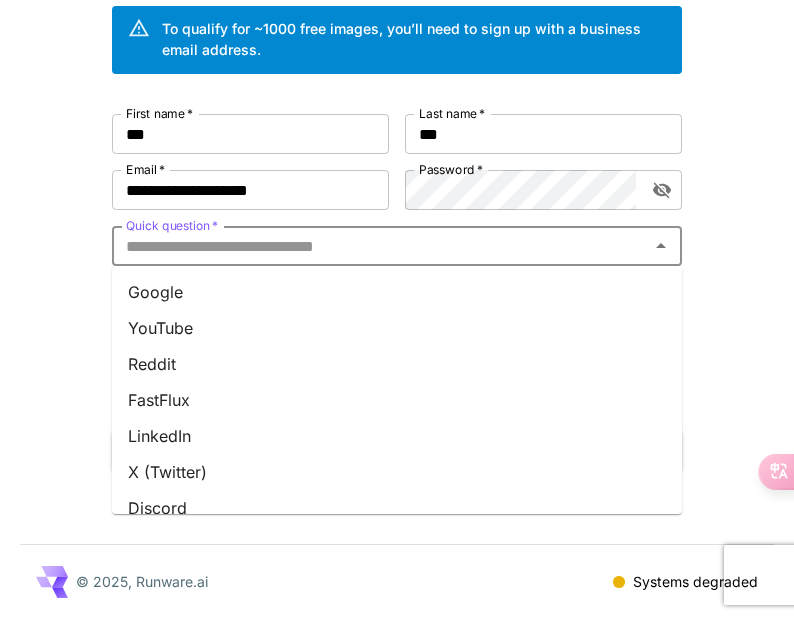 click on "Google" at bounding box center [397, 292] 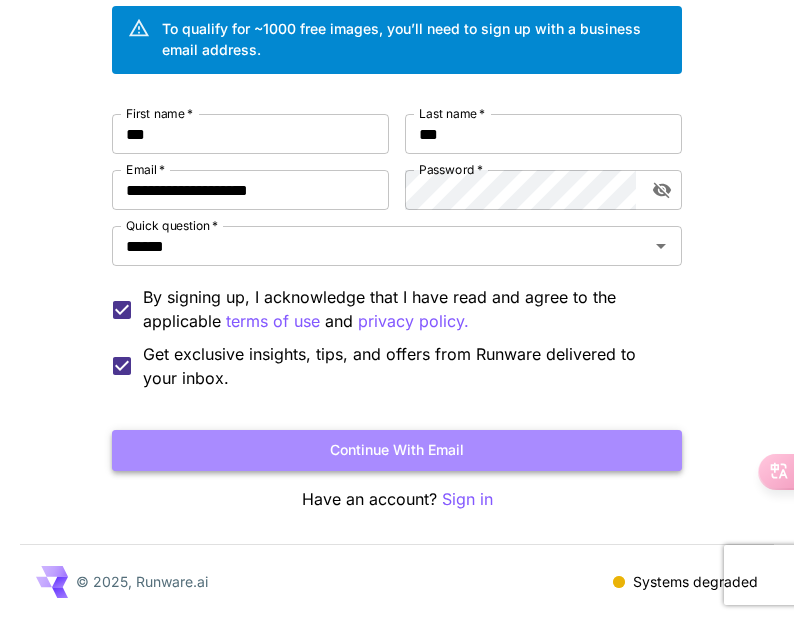 click on "Continue with email" at bounding box center (397, 450) 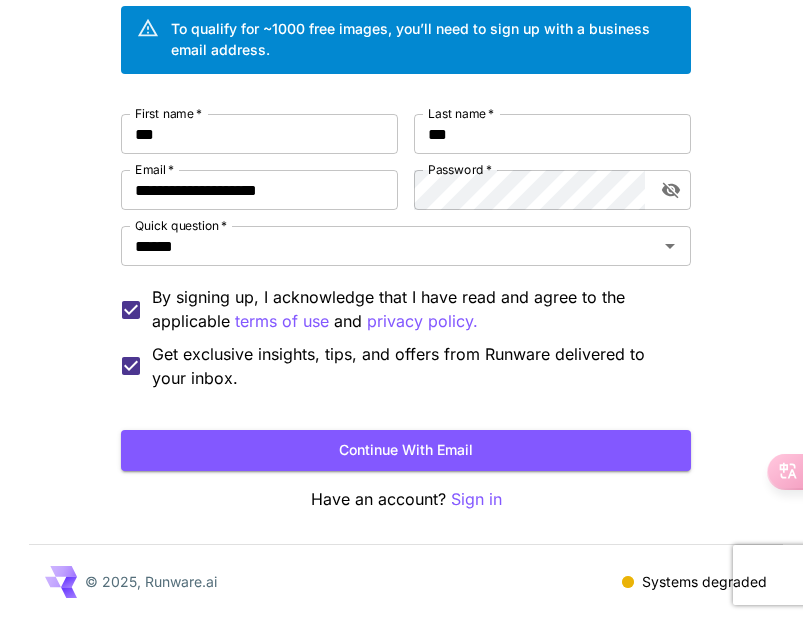 scroll, scrollTop: 0, scrollLeft: 0, axis: both 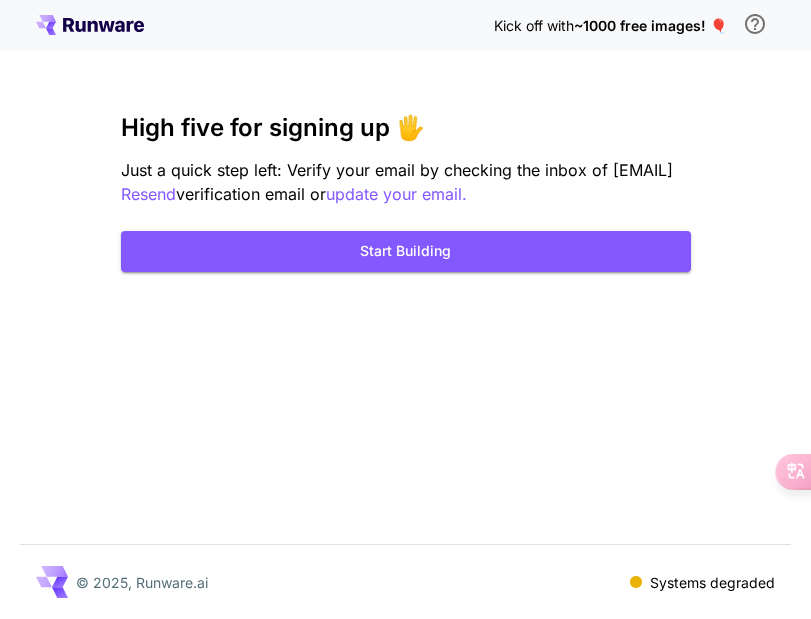 drag, startPoint x: 170, startPoint y: 444, endPoint x: 188, endPoint y: 442, distance: 18.110771 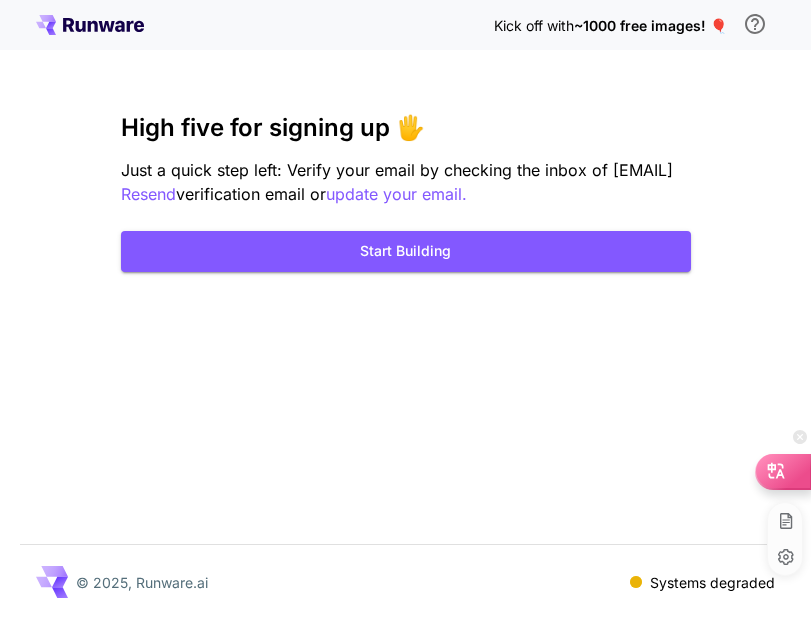 click at bounding box center (783, 471) 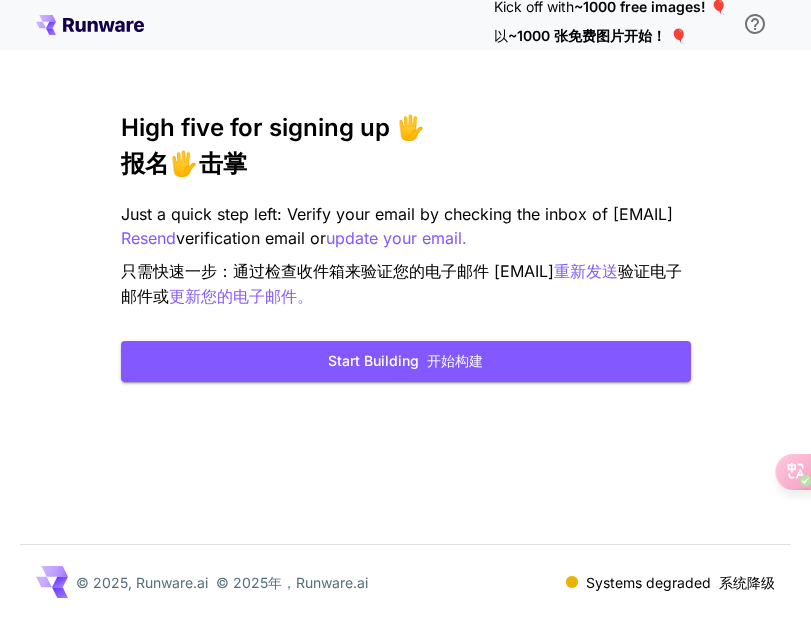 drag, startPoint x: 492, startPoint y: 279, endPoint x: 688, endPoint y: 276, distance: 196.02296 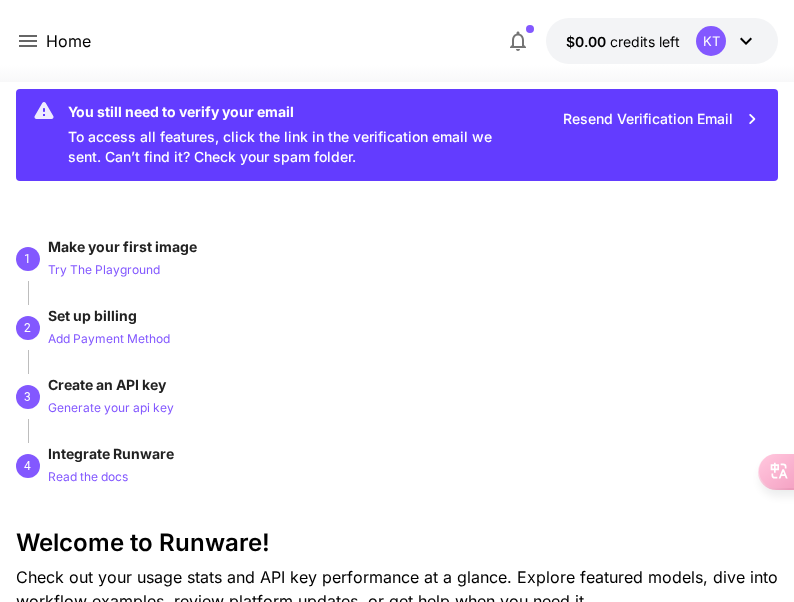 scroll, scrollTop: 100, scrollLeft: 0, axis: vertical 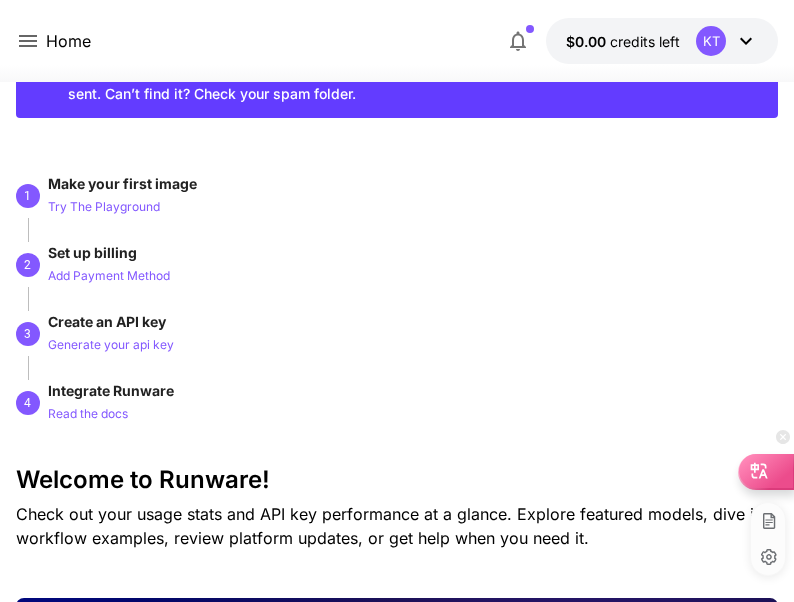 click at bounding box center [766, 471] 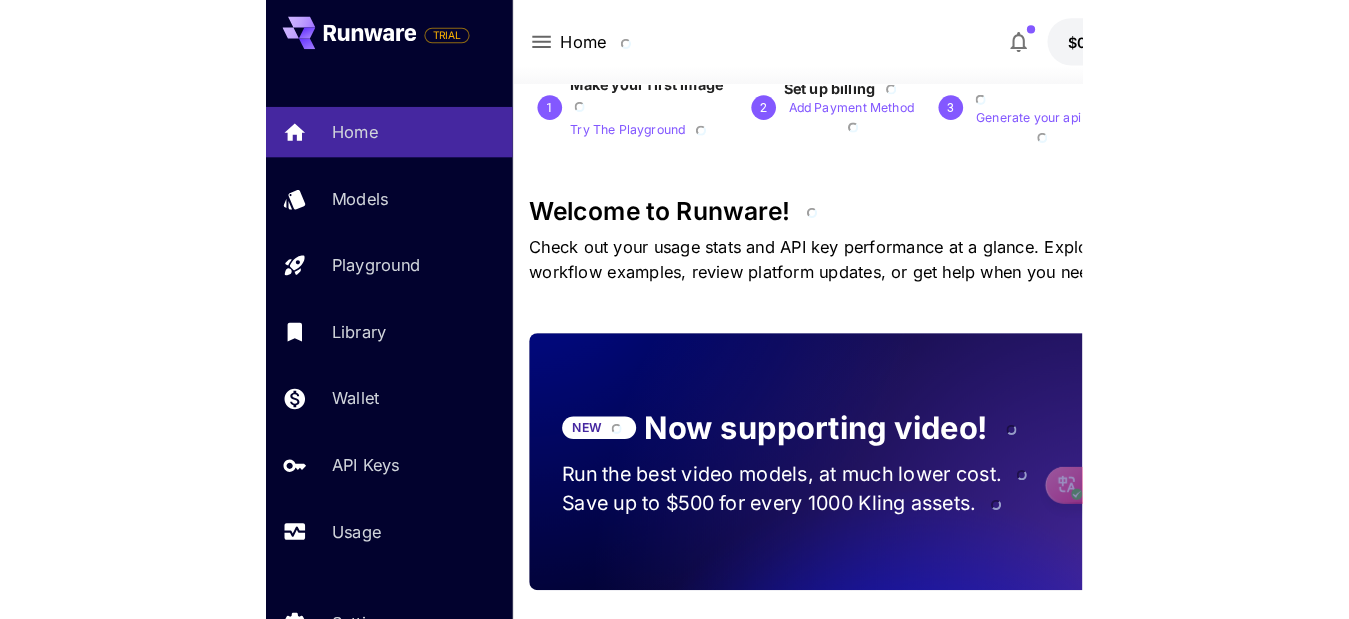 scroll, scrollTop: 0, scrollLeft: 0, axis: both 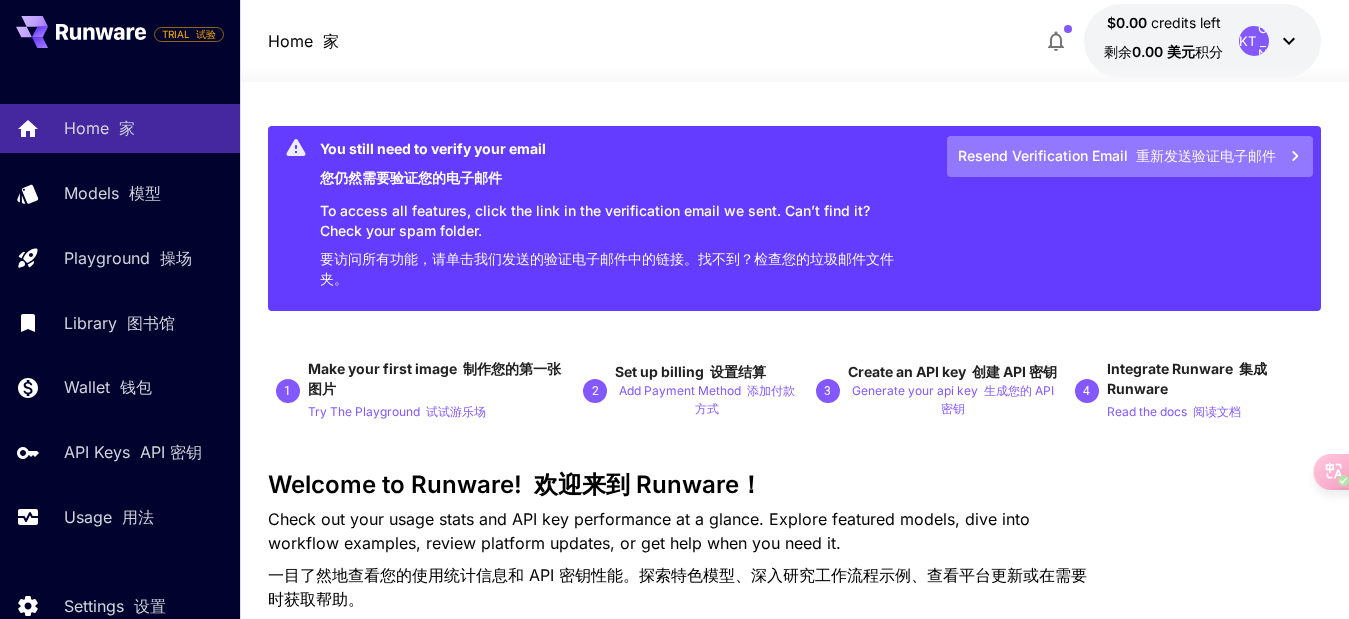 click on "重新发送验证电子邮件" at bounding box center [1206, 155] 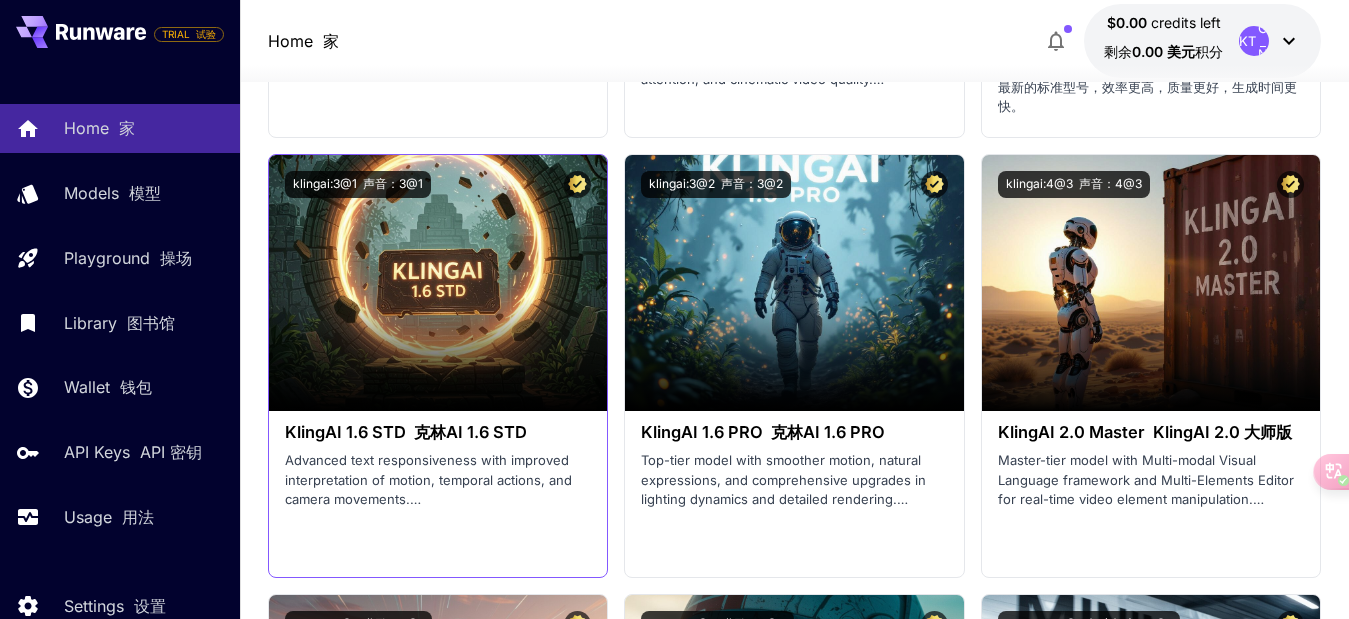 scroll, scrollTop: 1800, scrollLeft: 0, axis: vertical 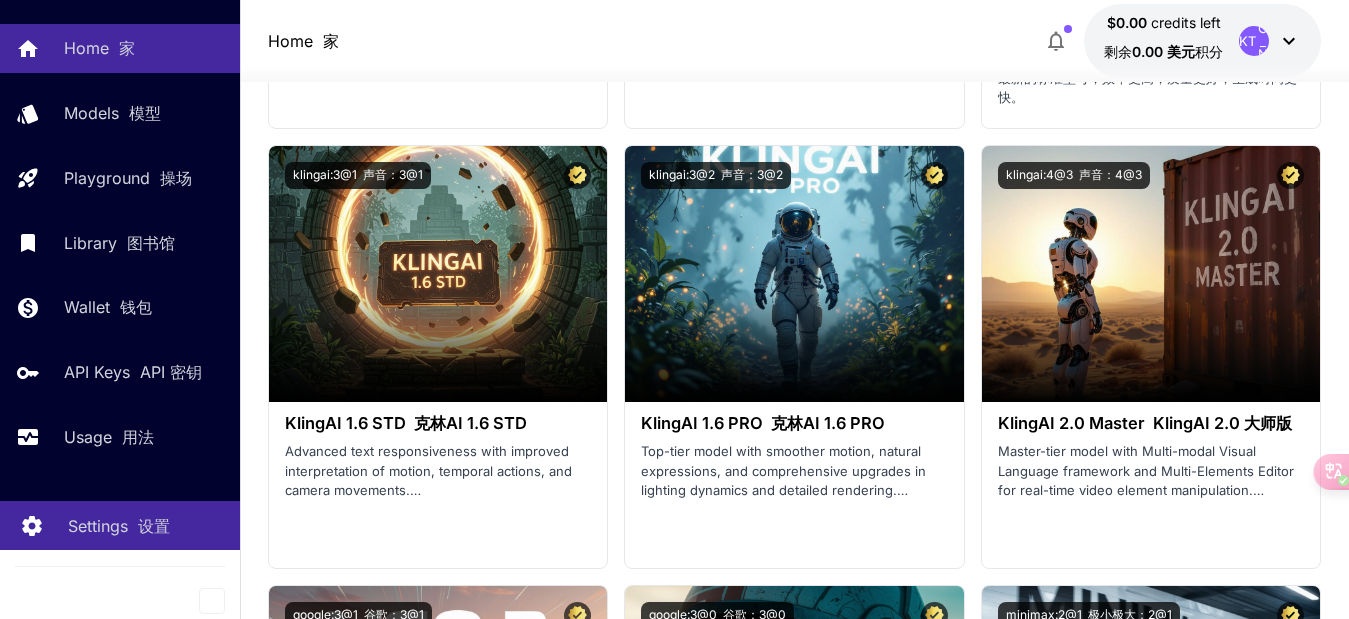click on "设置" at bounding box center [154, 526] 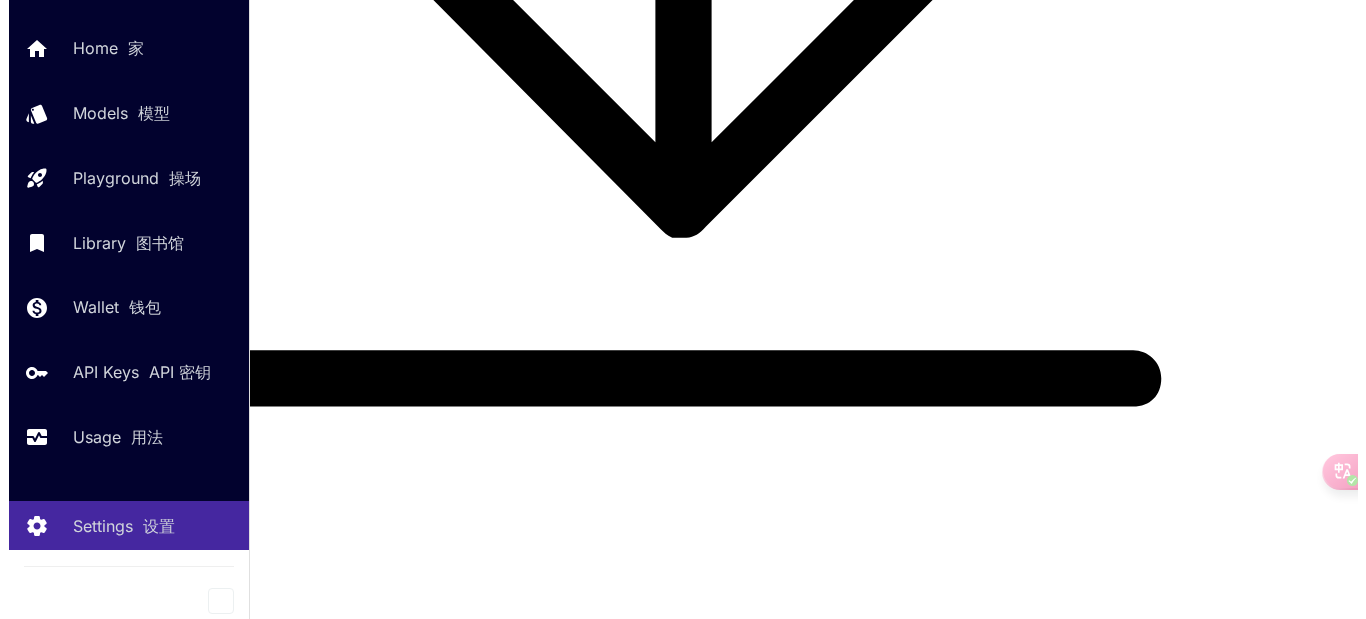 scroll, scrollTop: 0, scrollLeft: 0, axis: both 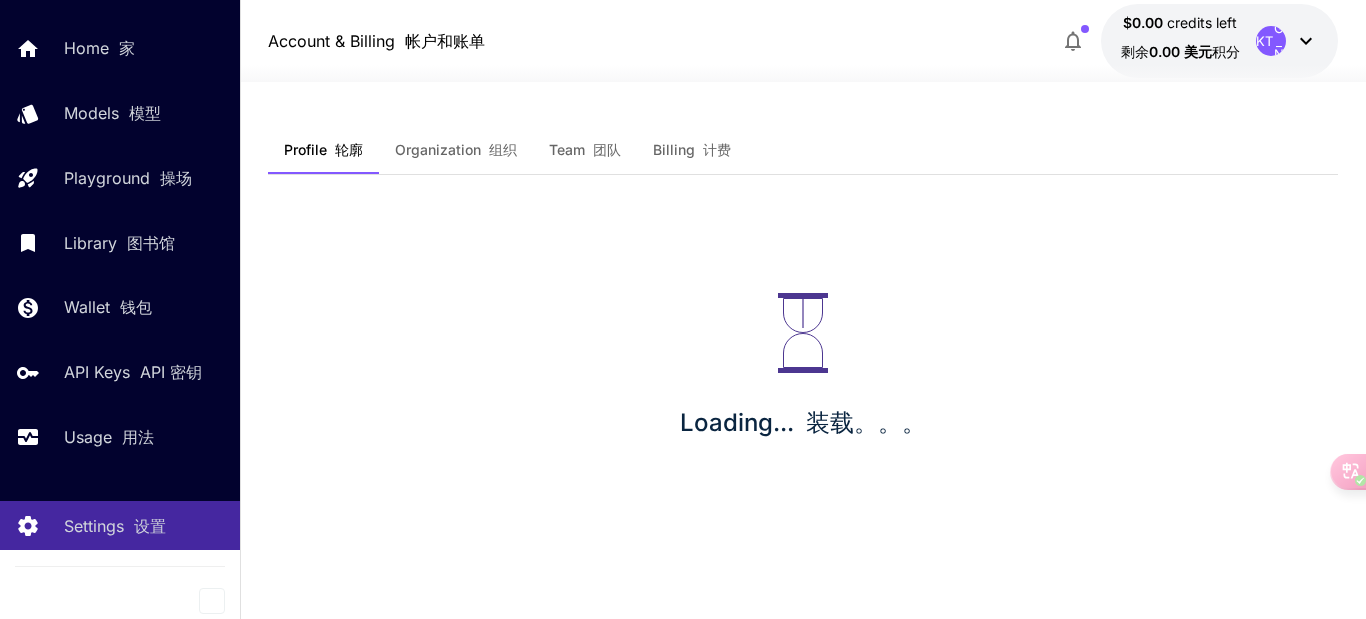 click 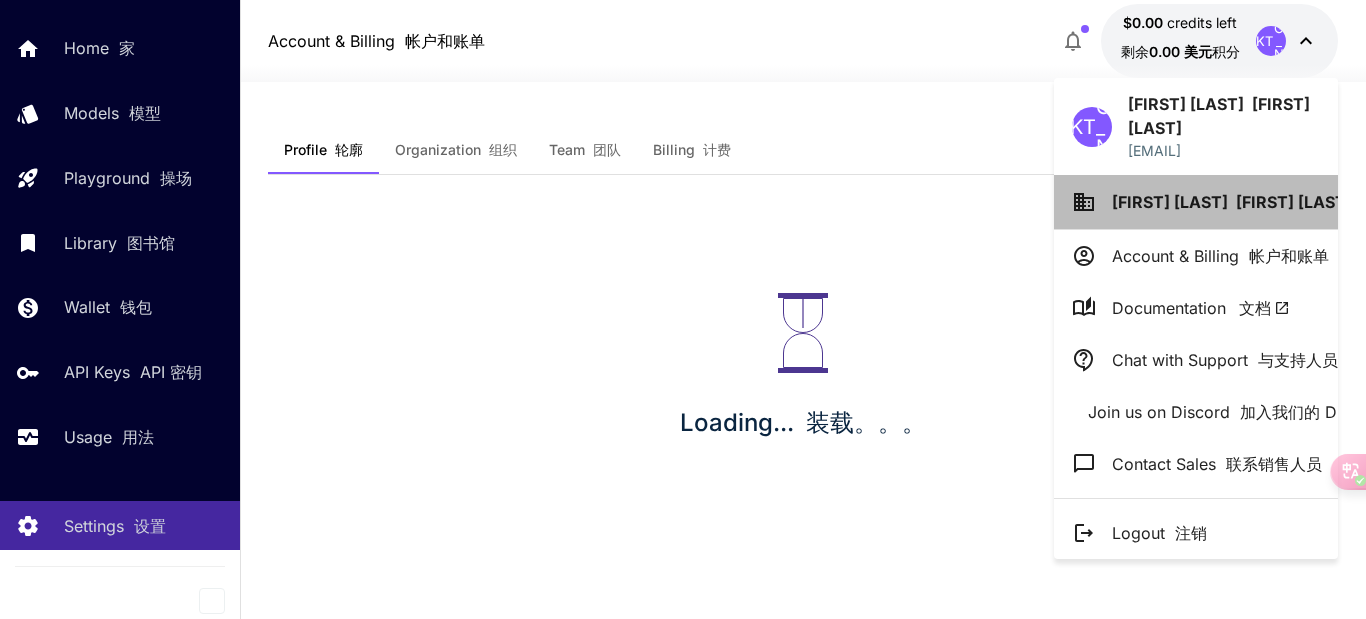 click on "Kks Tim    Kks 蒂姆" at bounding box center [1196, 202] 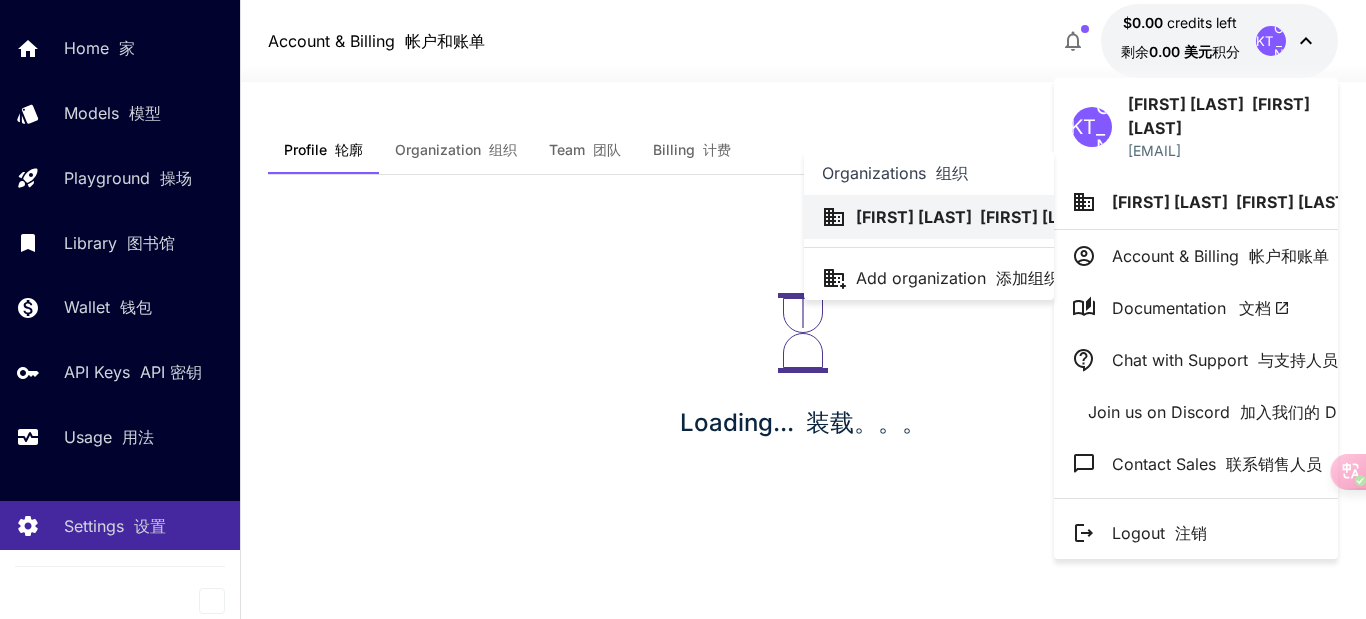 click at bounding box center [683, 309] 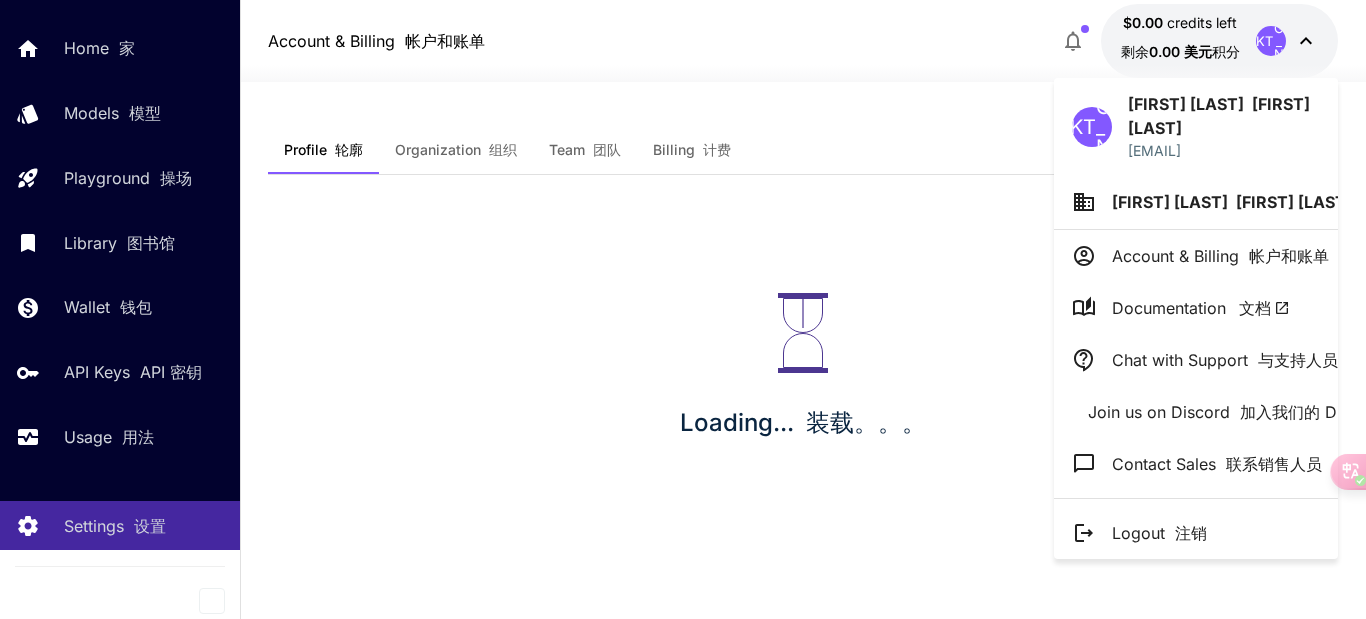 click on "Account & Billing    帐户和账单" at bounding box center (1220, 256) 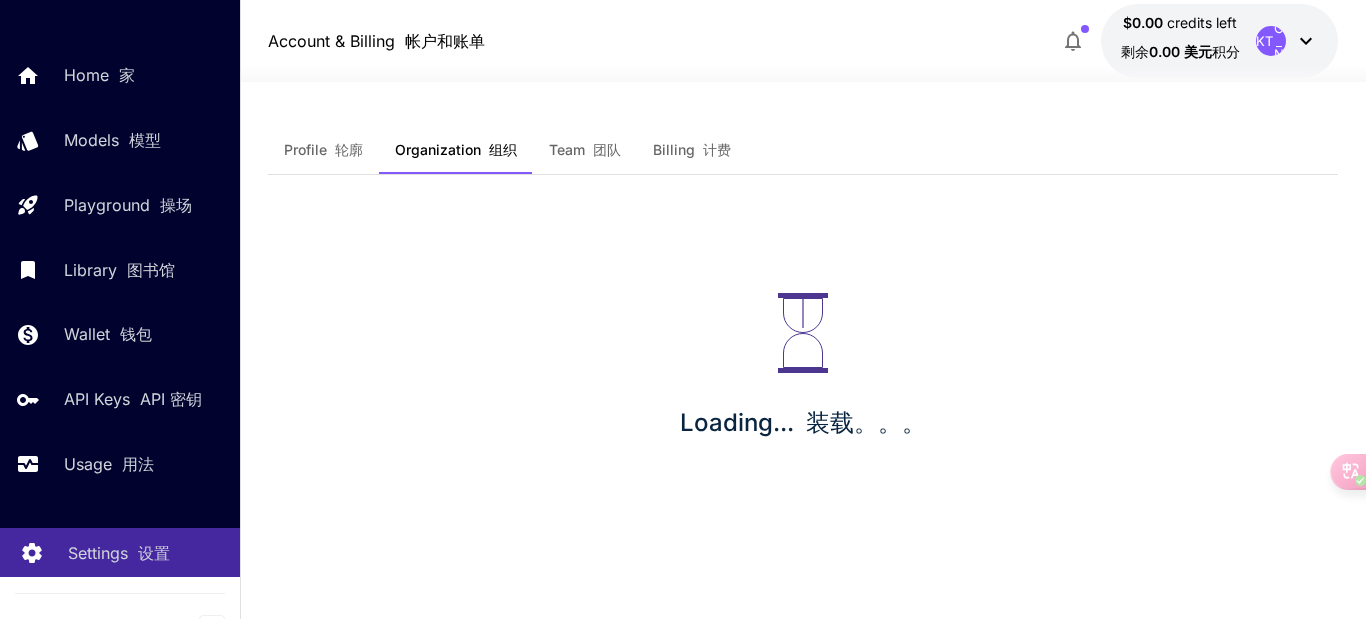 scroll, scrollTop: 80, scrollLeft: 0, axis: vertical 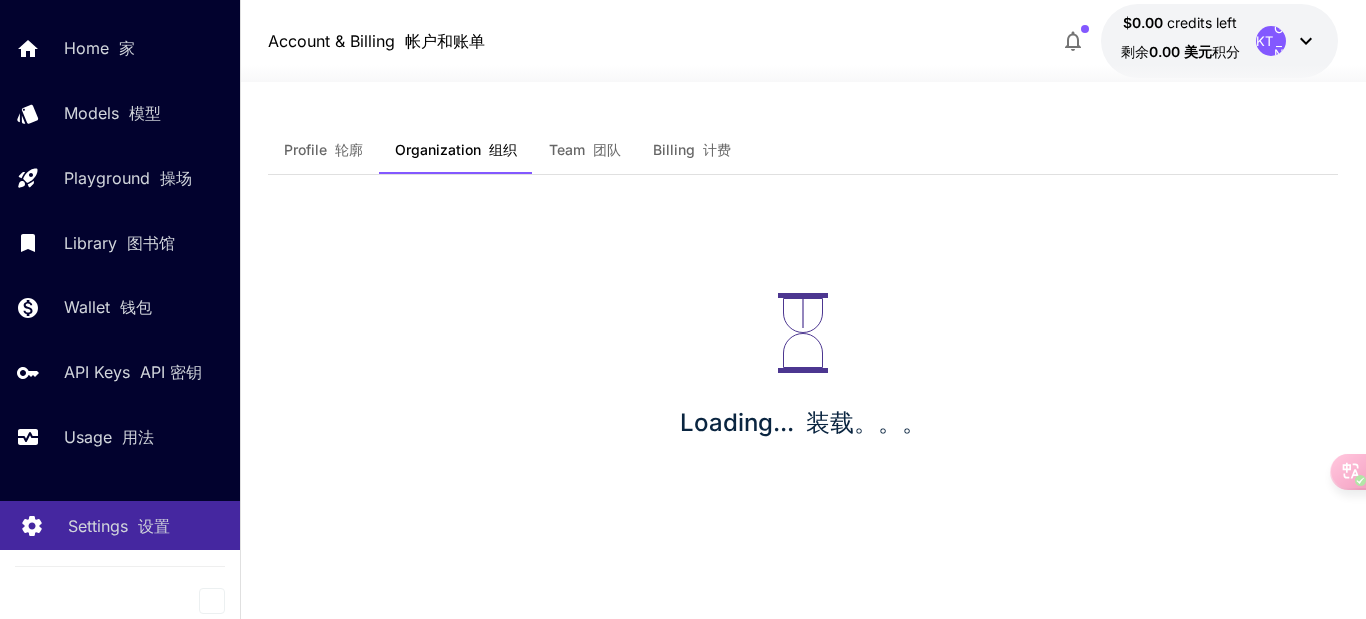 click on "设置" at bounding box center [154, 526] 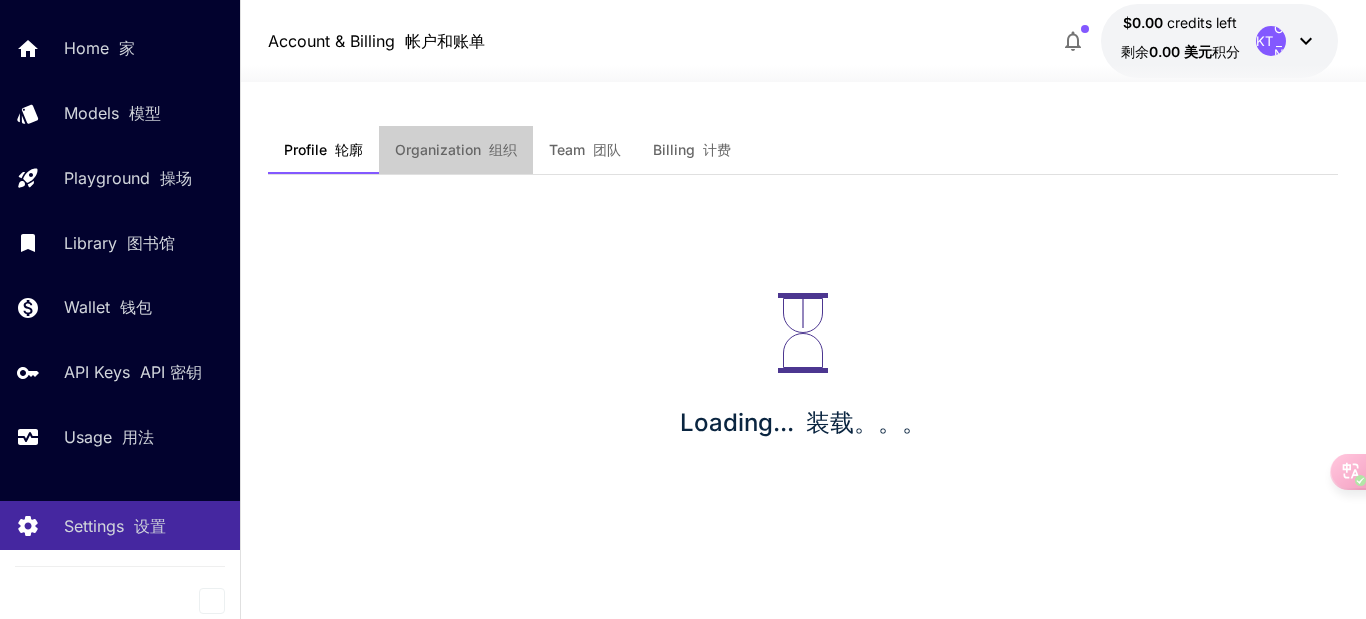 click at bounding box center (485, 149) 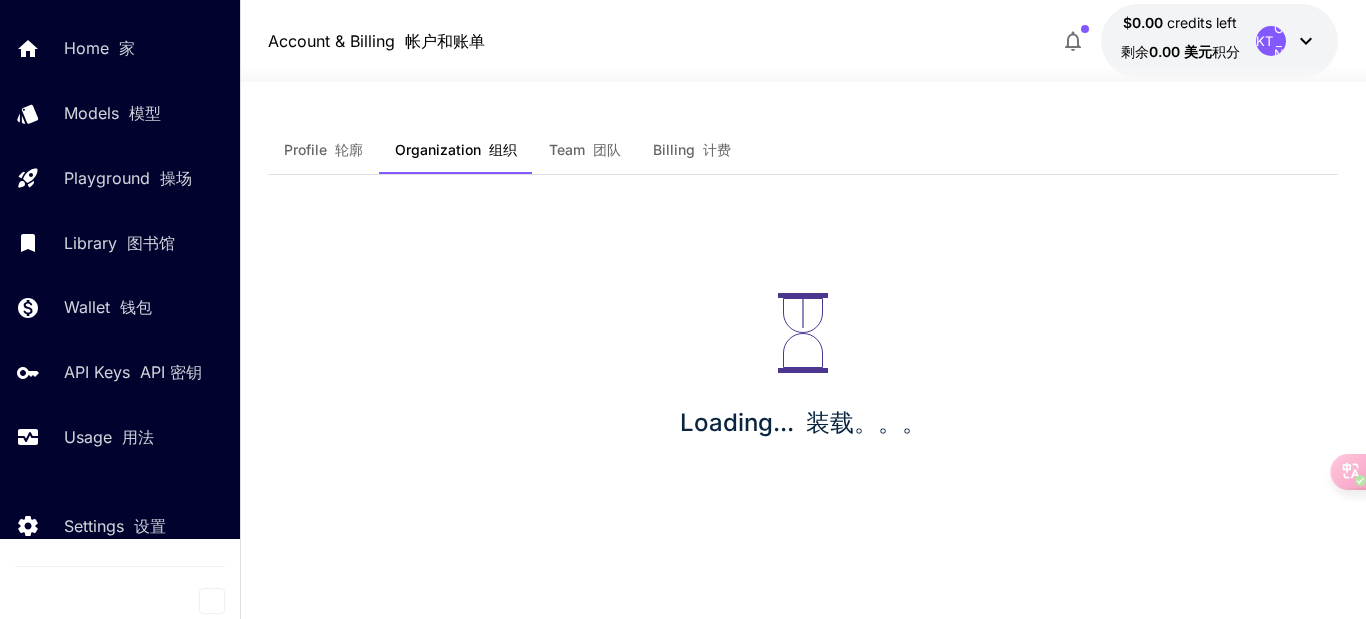 click at bounding box center (331, 149) 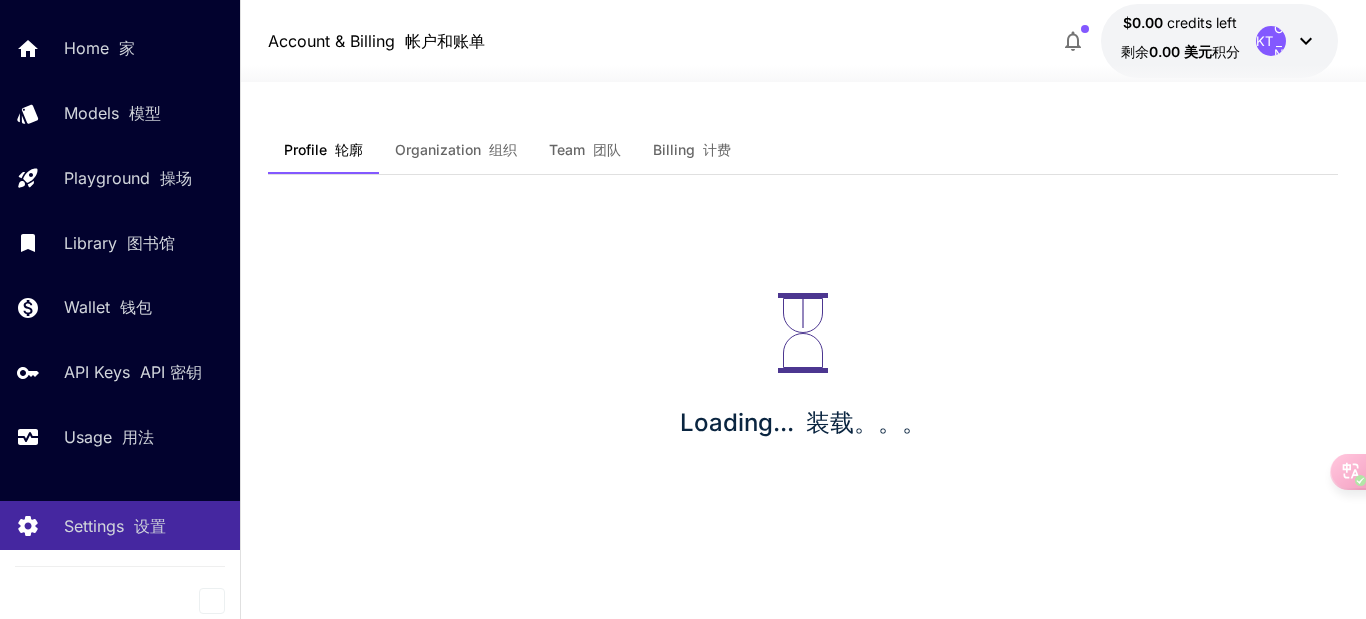 click on "Profile    轮廓 Organization    组织 Team    团队 Billing    计费 Loading...    装载。。。" at bounding box center (803, 350) 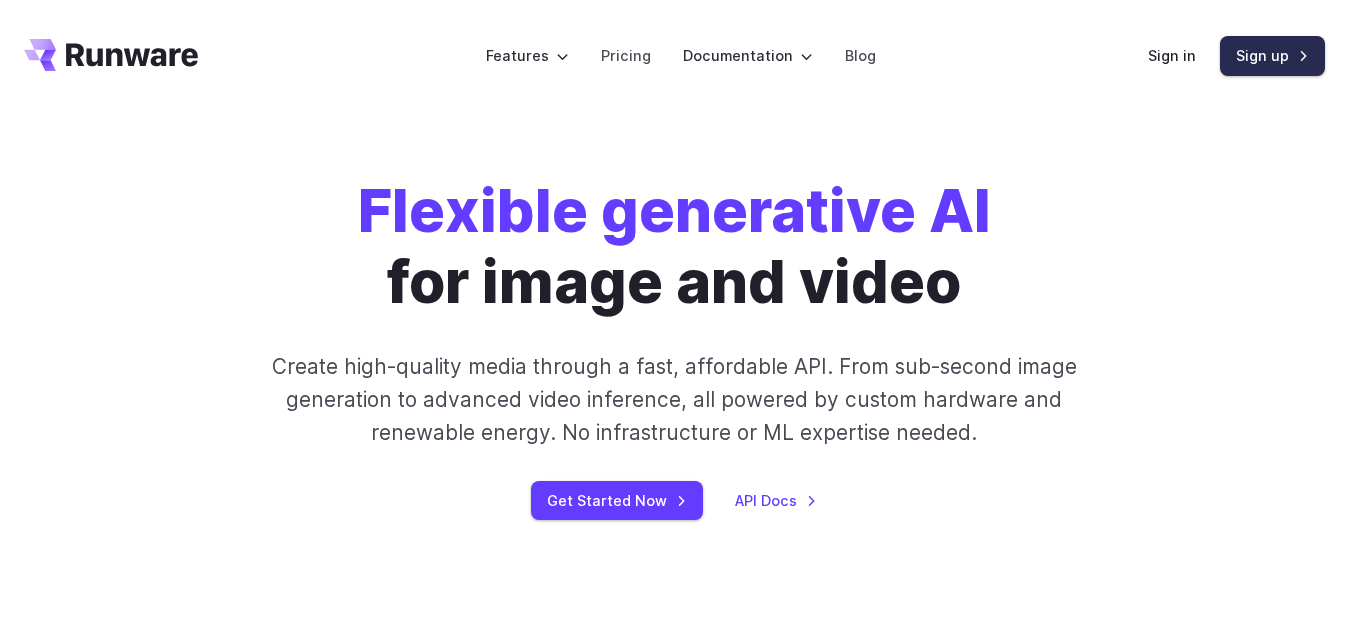 scroll, scrollTop: 0, scrollLeft: 0, axis: both 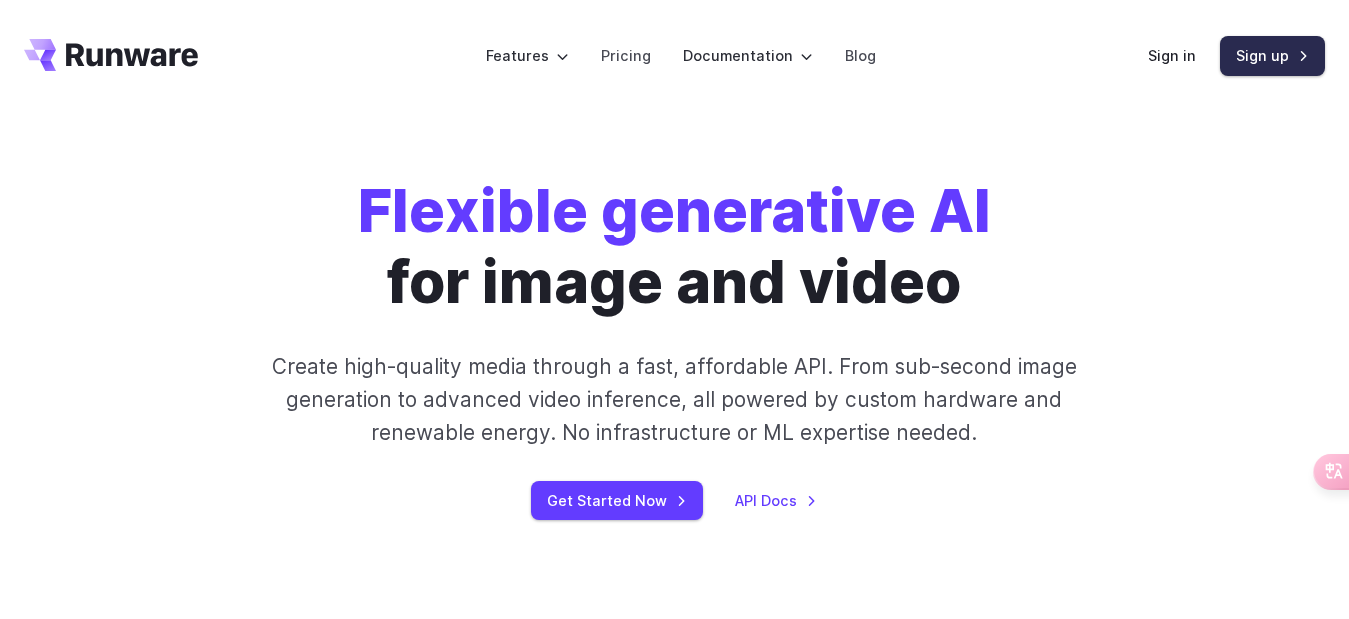 click on "Sign up" at bounding box center [1272, 55] 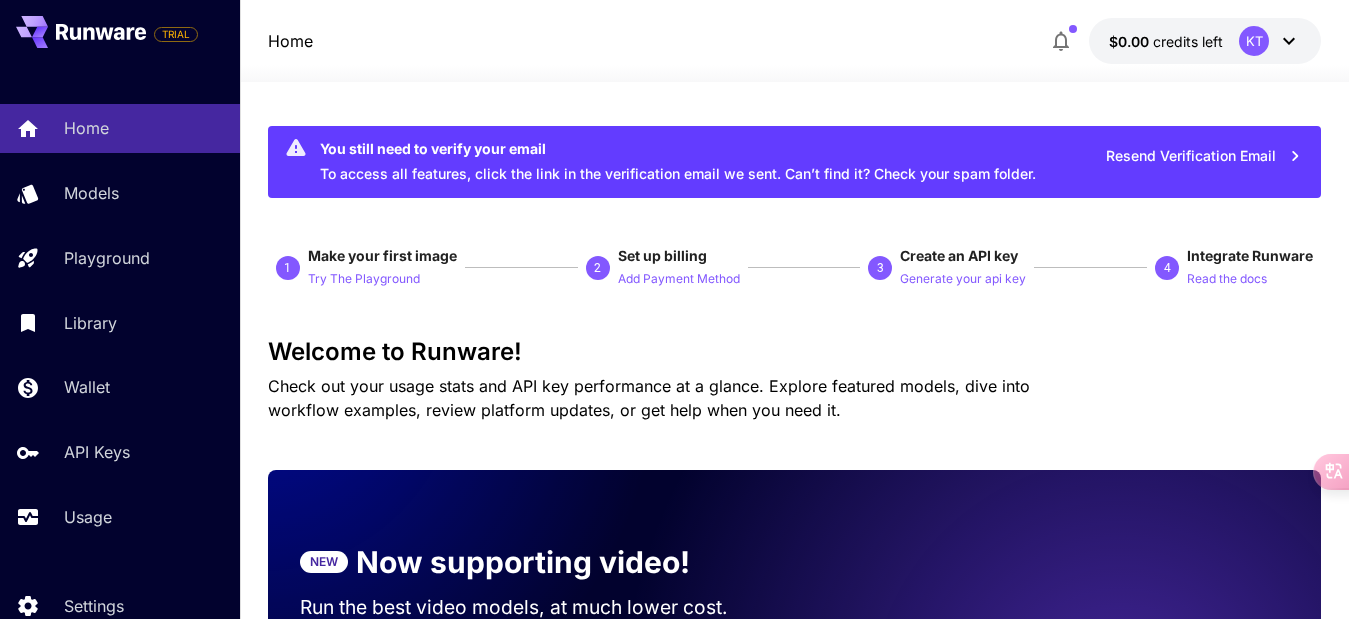 scroll, scrollTop: 0, scrollLeft: 0, axis: both 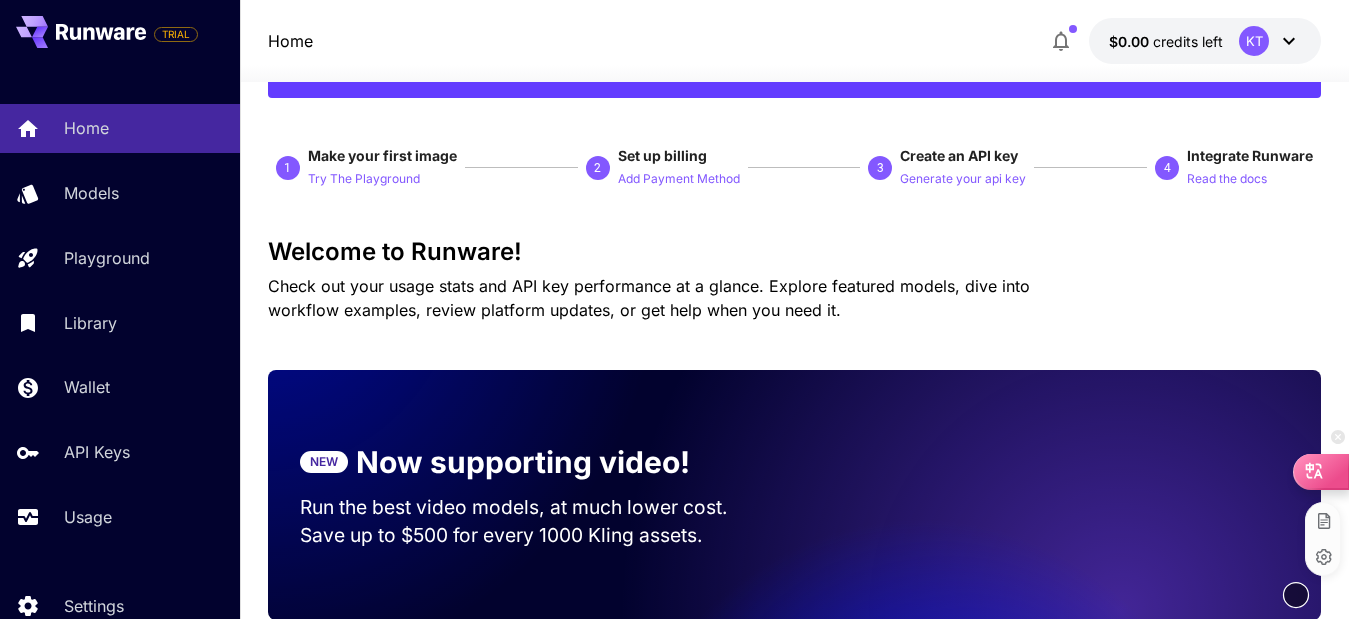 click at bounding box center [1321, 471] 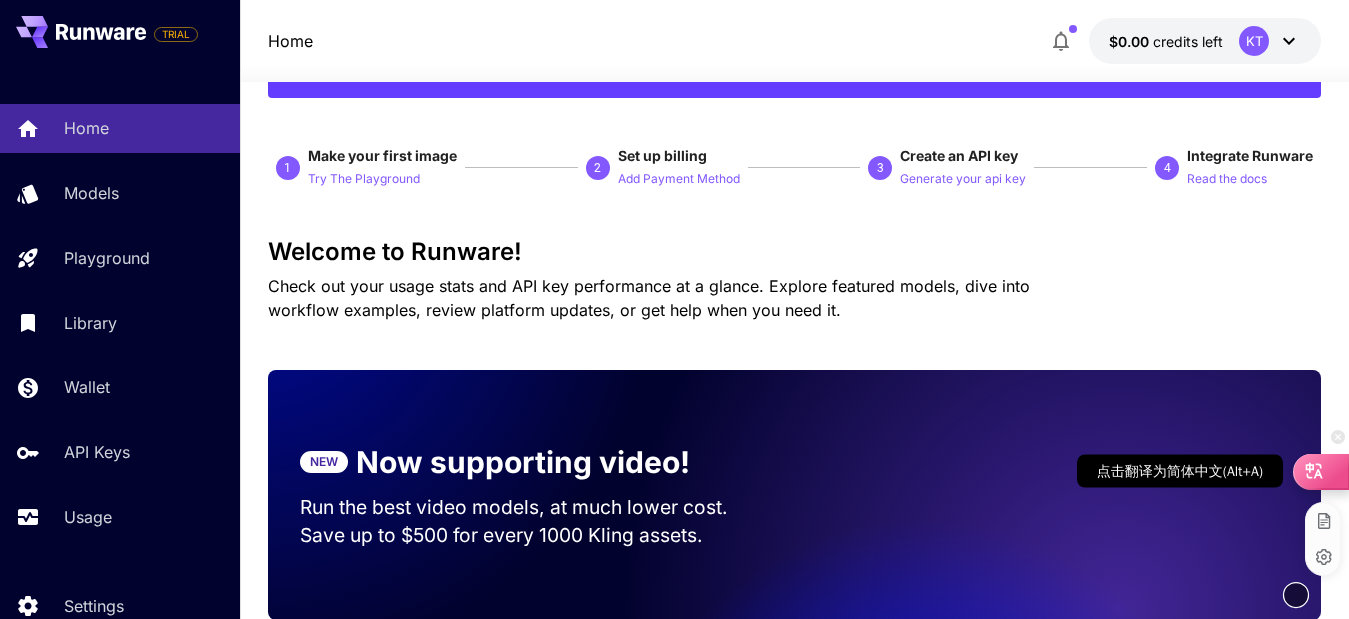 click 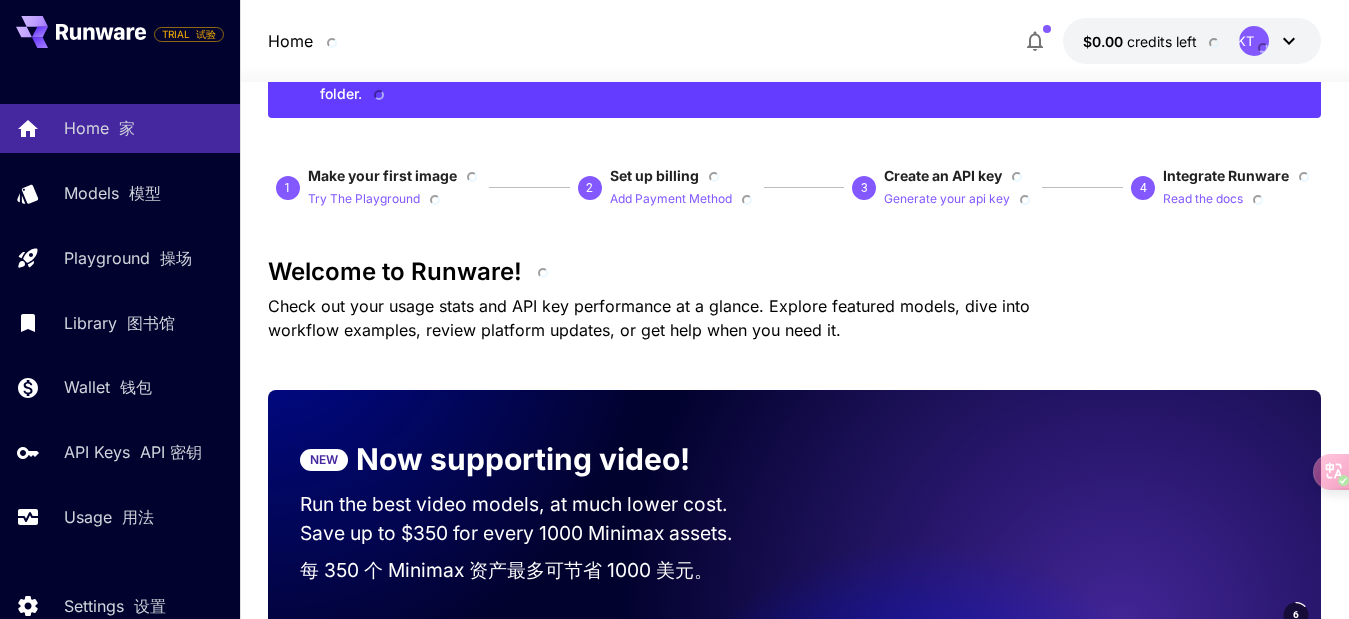 scroll, scrollTop: 300, scrollLeft: 0, axis: vertical 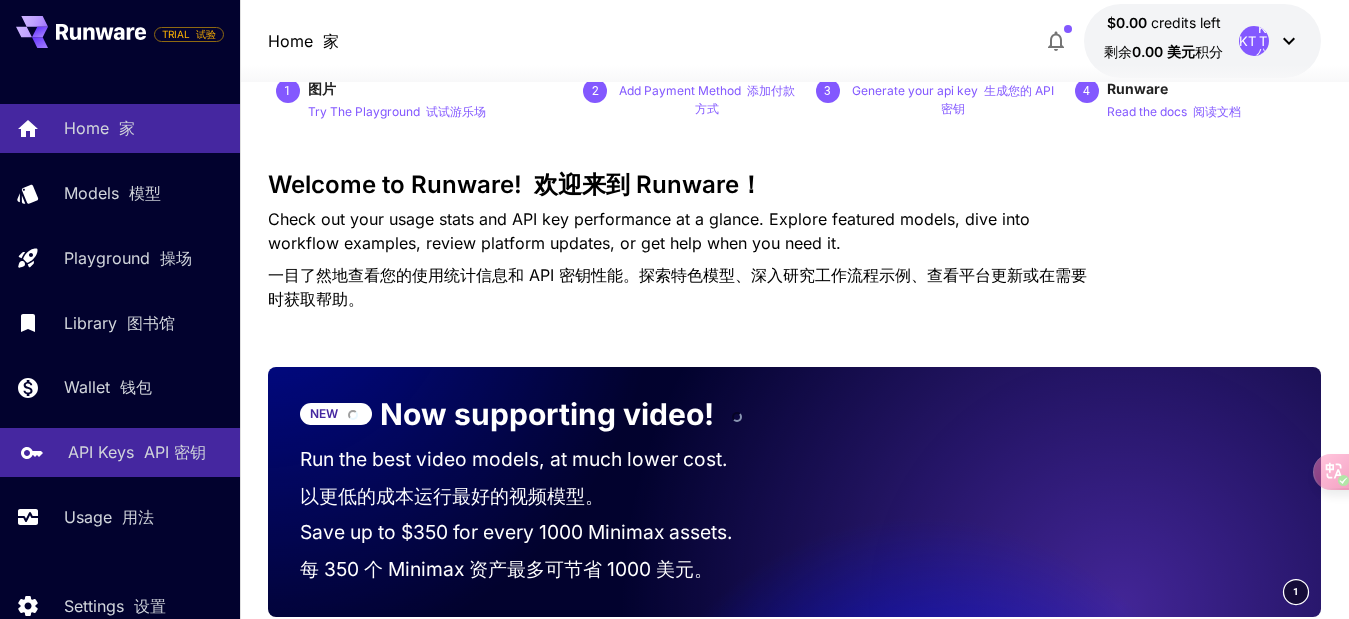 click on "API 密钥" at bounding box center (175, 452) 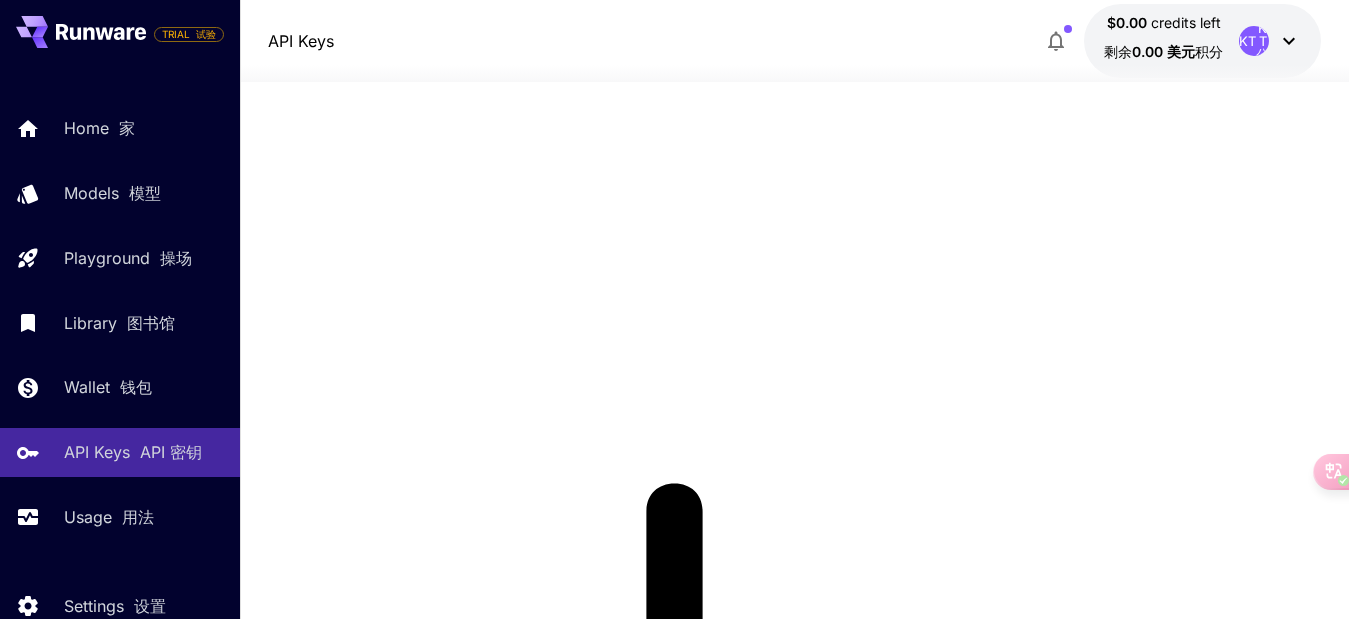 scroll, scrollTop: 0, scrollLeft: 0, axis: both 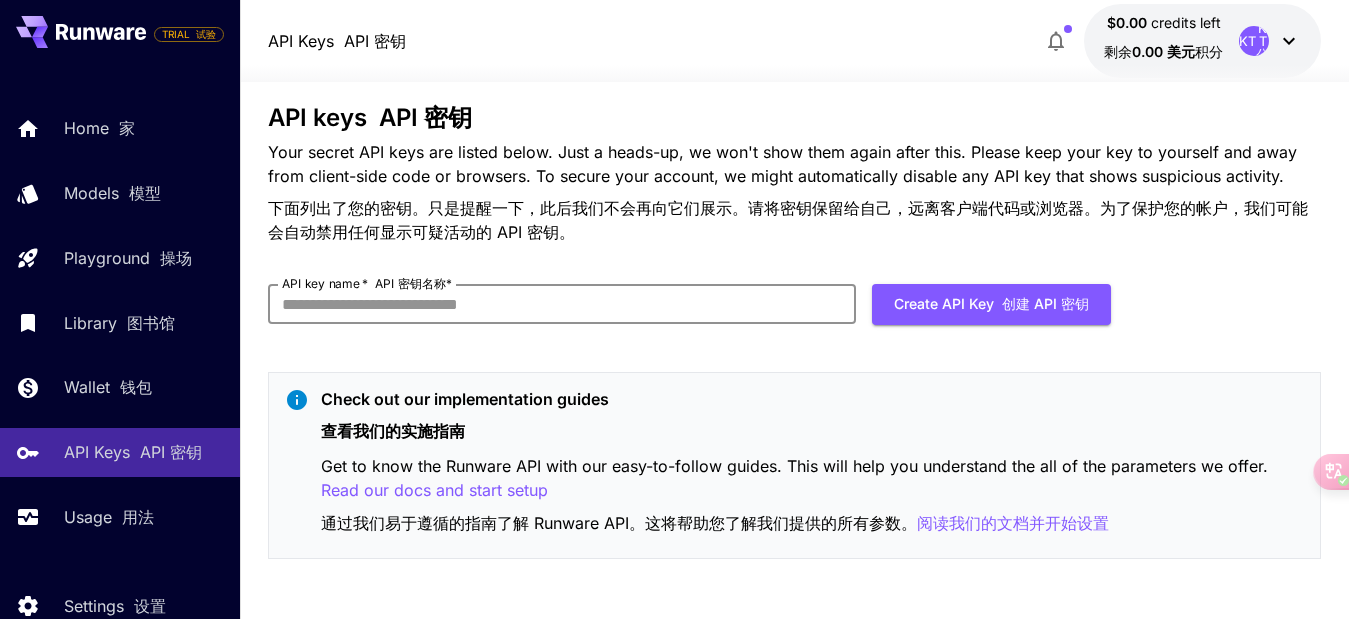drag, startPoint x: 744, startPoint y: 311, endPoint x: 604, endPoint y: 303, distance: 140.22838 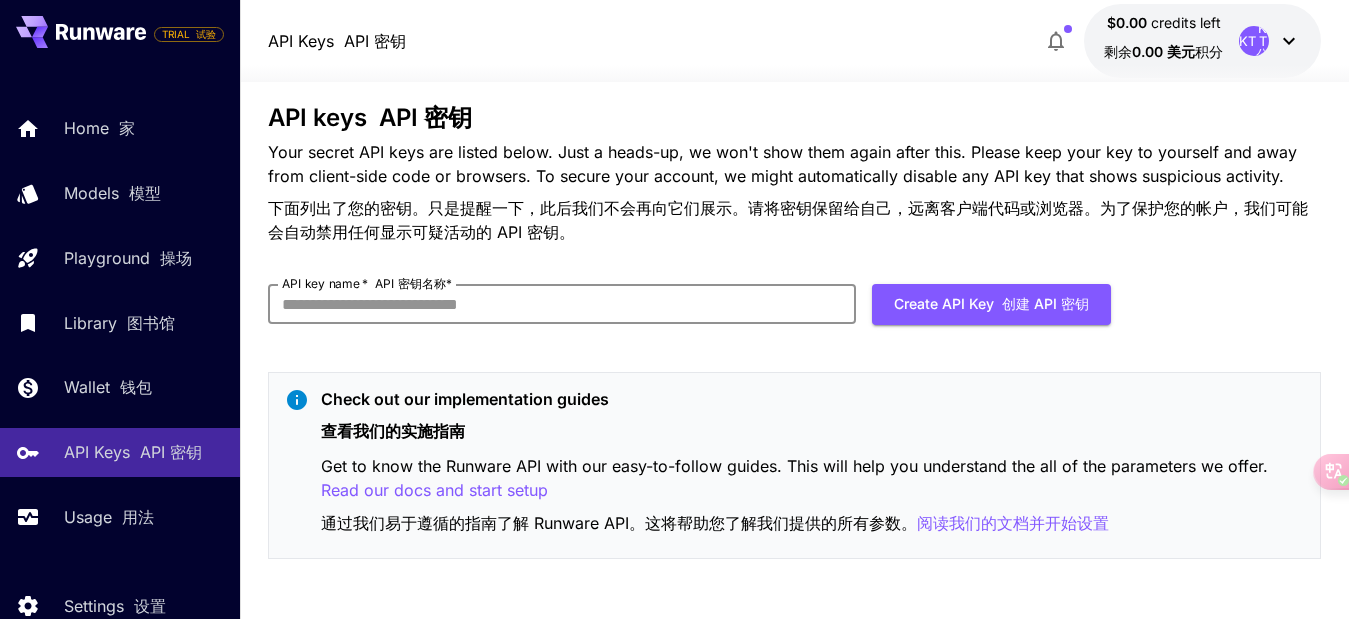 click on "API key name   *    API 密钥名称  *" at bounding box center [562, 304] 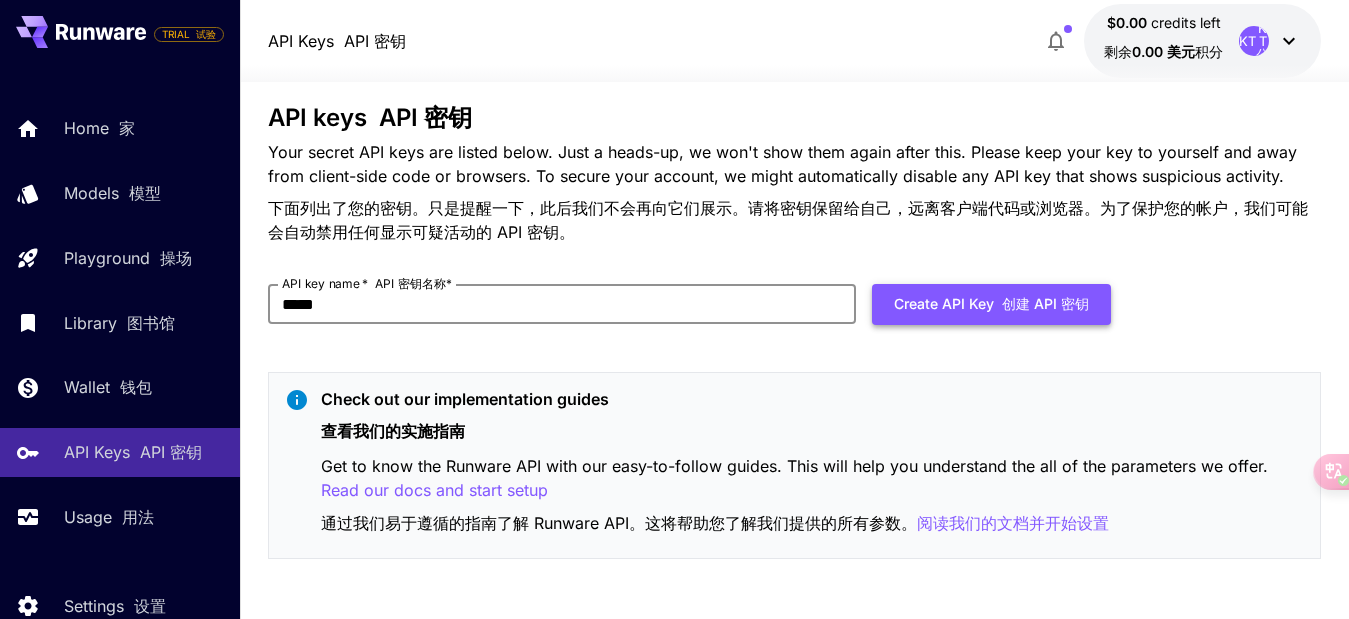type on "*****" 